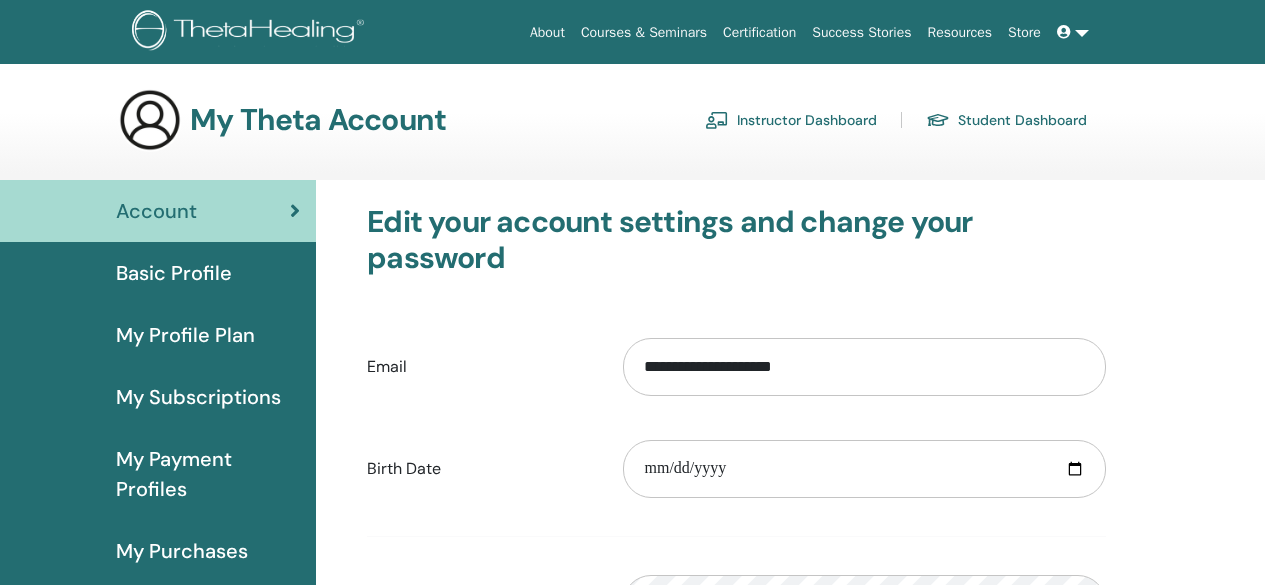 scroll, scrollTop: 0, scrollLeft: 0, axis: both 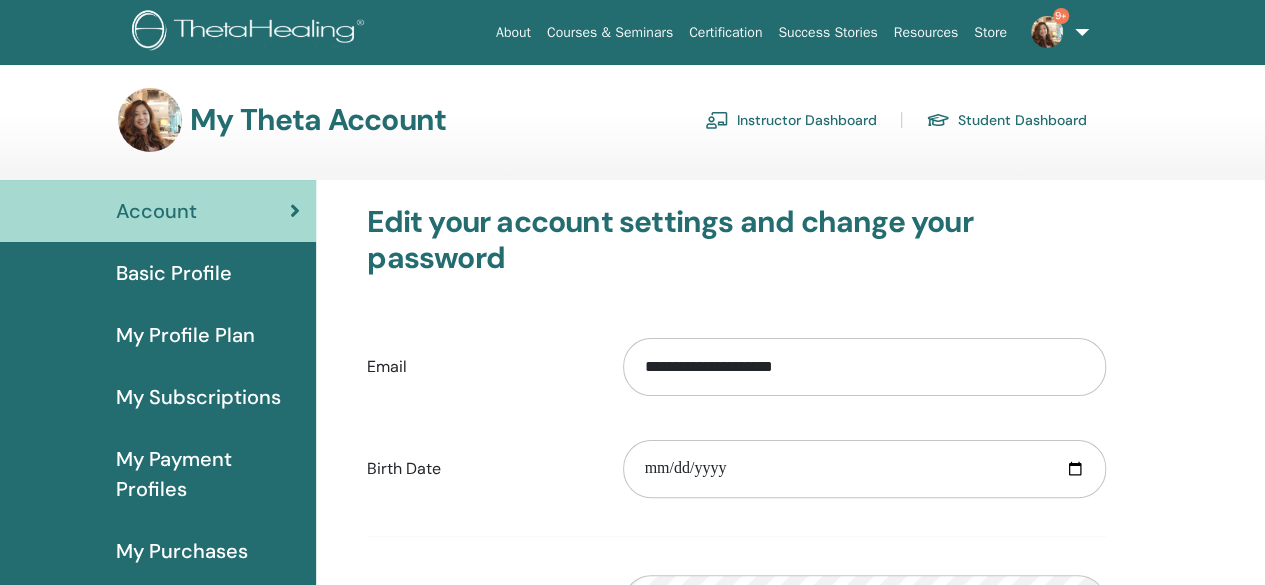 click on "Instructor Dashboard" at bounding box center [791, 120] 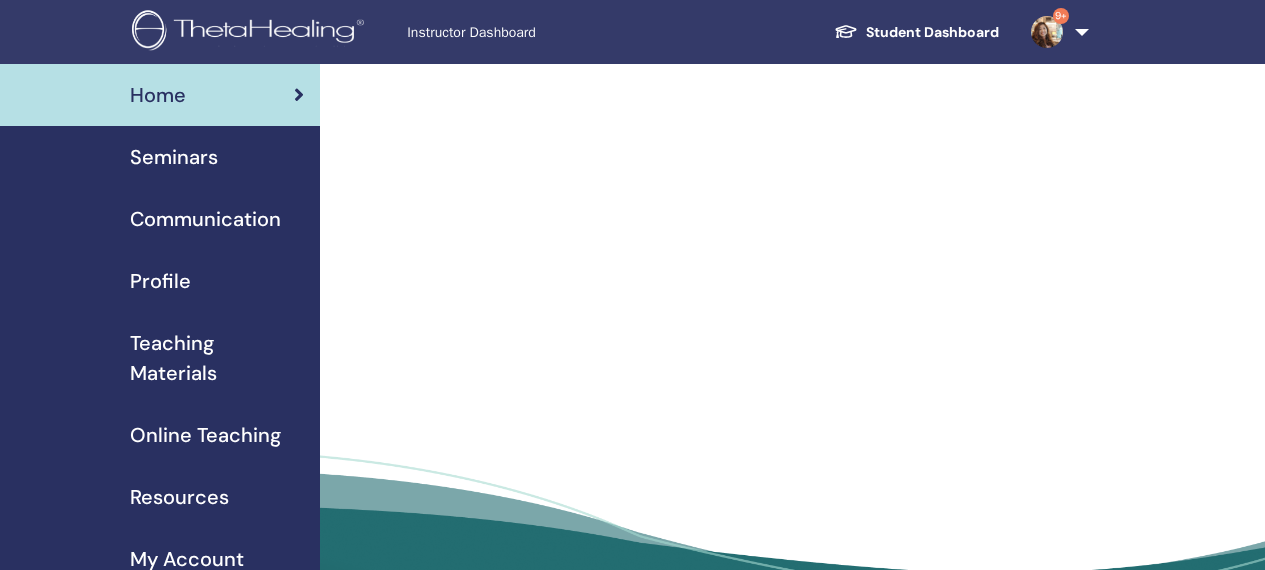 scroll, scrollTop: 0, scrollLeft: 0, axis: both 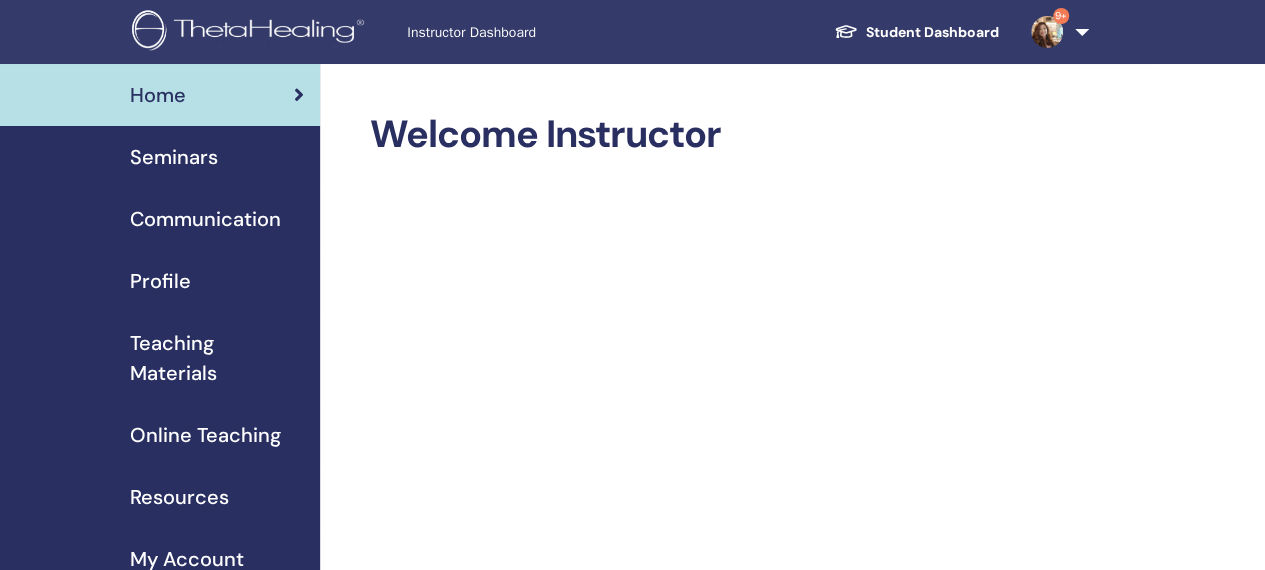 click on "Seminars" at bounding box center (174, 157) 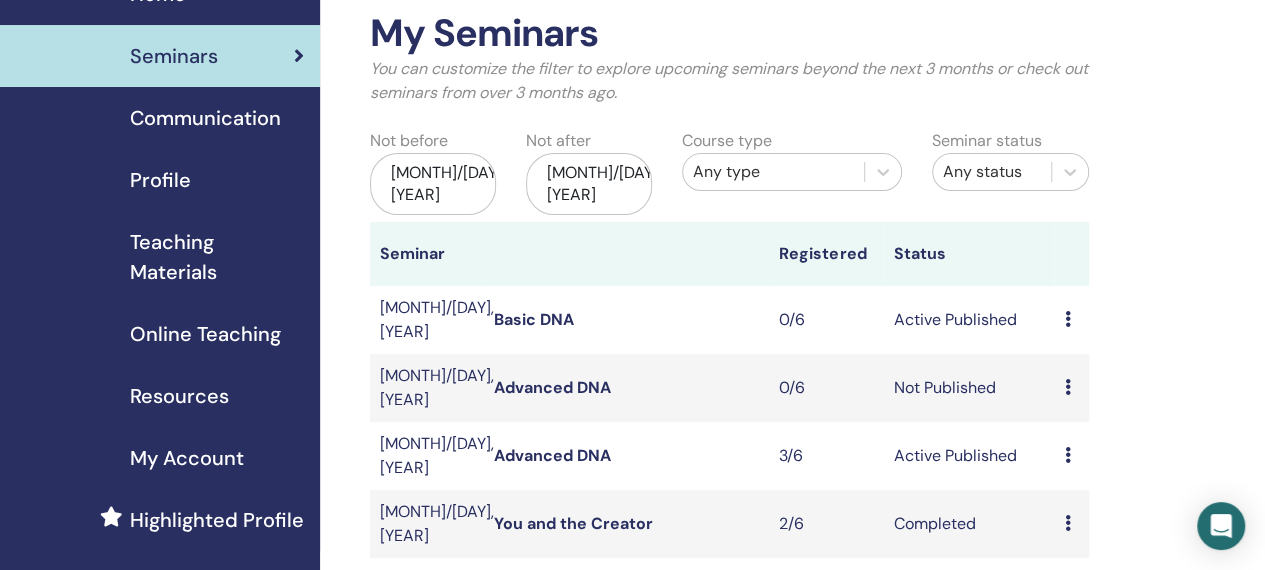 scroll, scrollTop: 300, scrollLeft: 0, axis: vertical 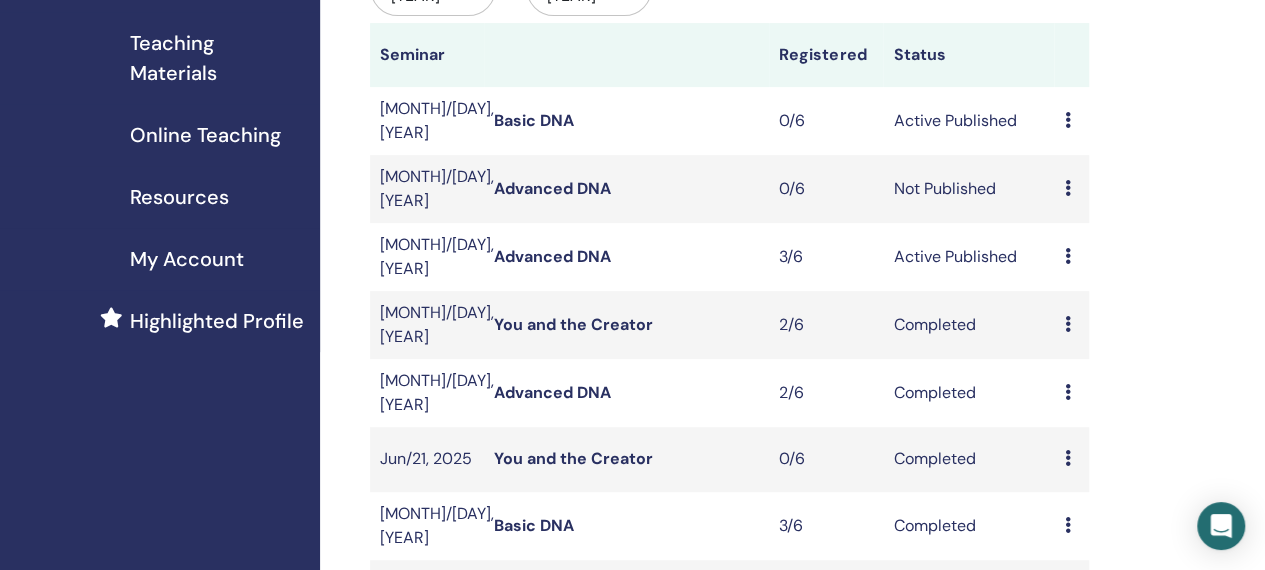 click at bounding box center (1067, 188) 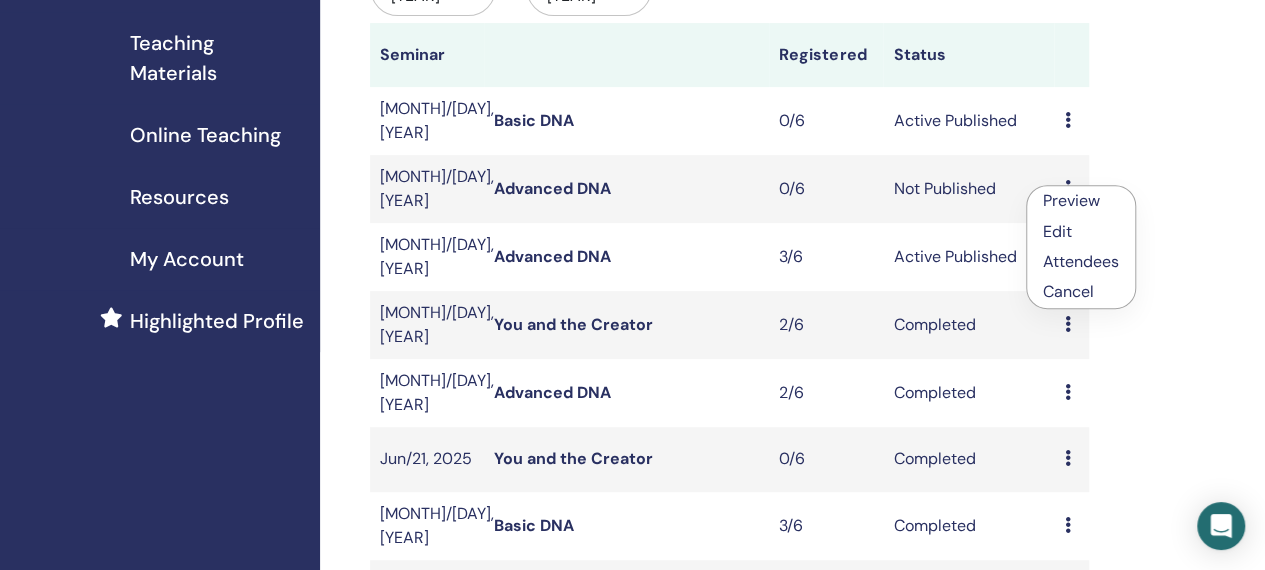 click on "Cancel" at bounding box center [1081, 292] 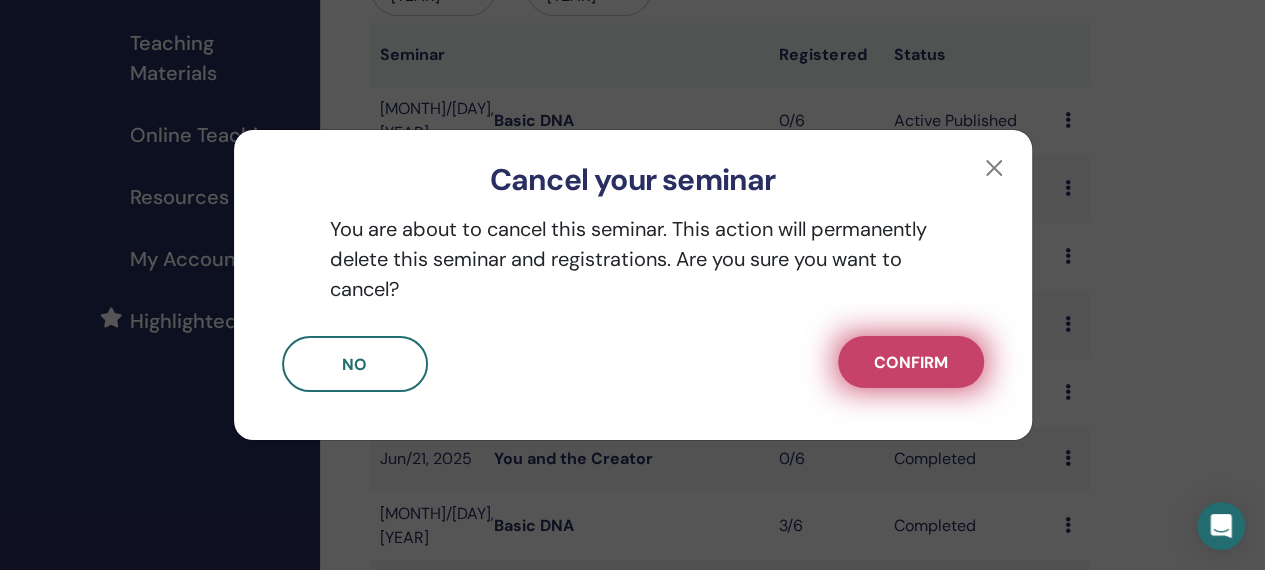click on "Confirm" at bounding box center (911, 362) 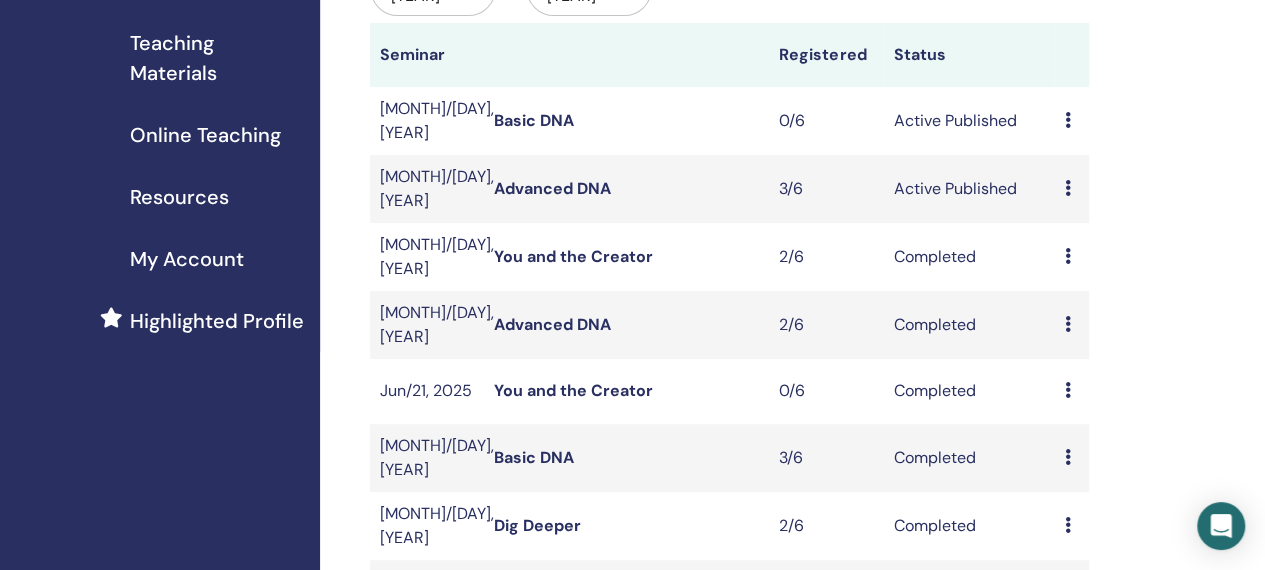 click at bounding box center (1067, 188) 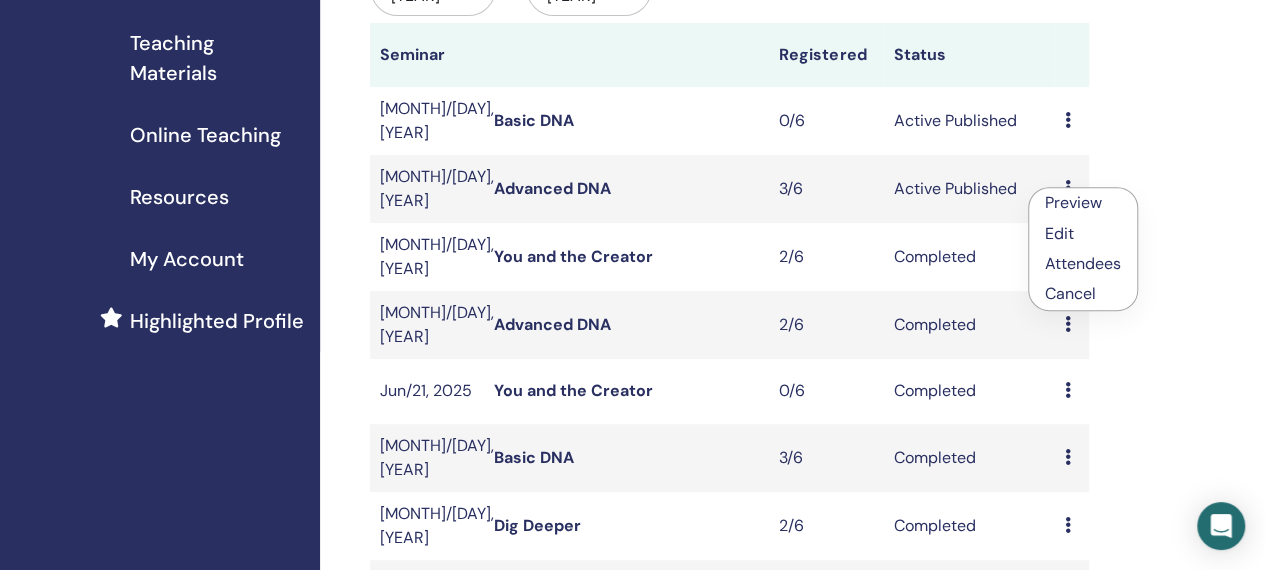 click on "Attendees" at bounding box center [1083, 263] 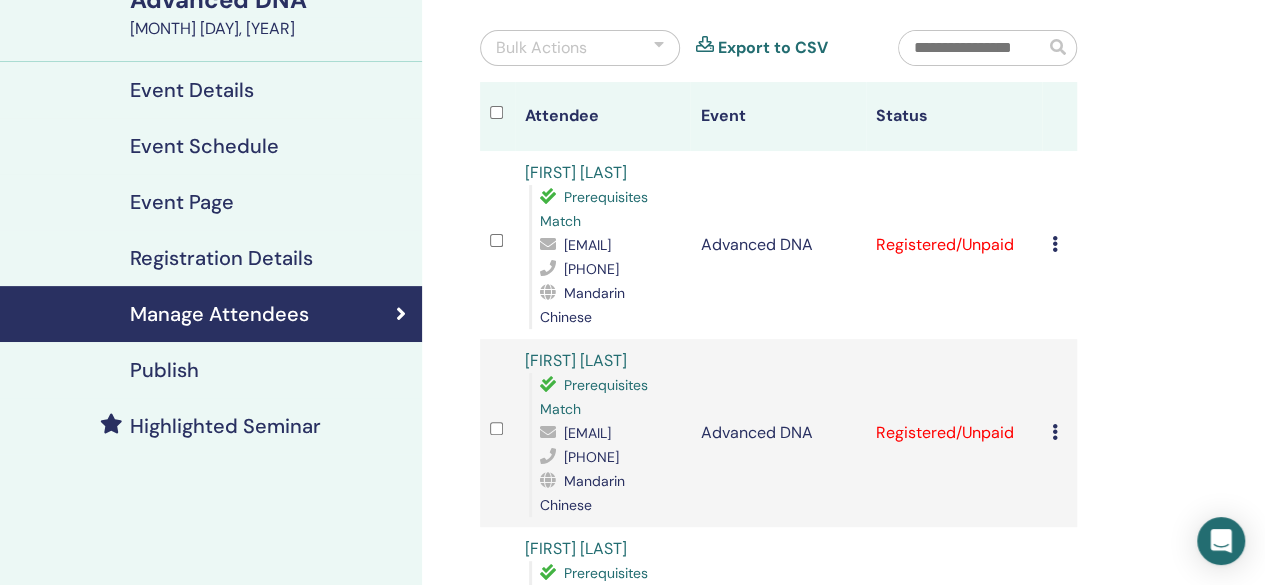 scroll, scrollTop: 200, scrollLeft: 0, axis: vertical 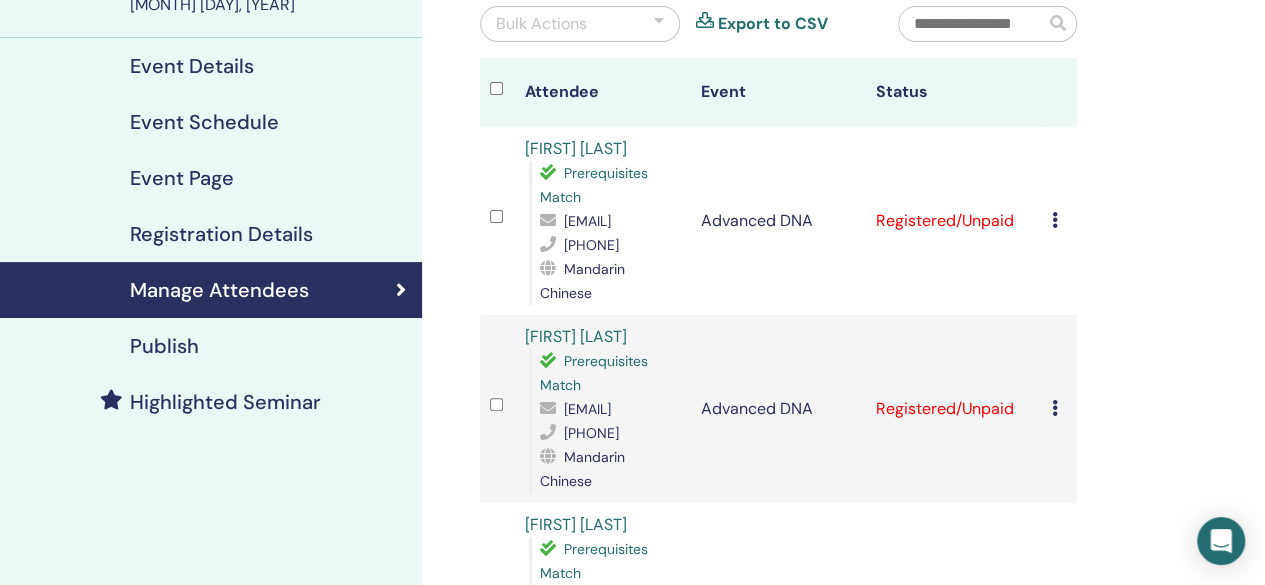 click at bounding box center [1055, 220] 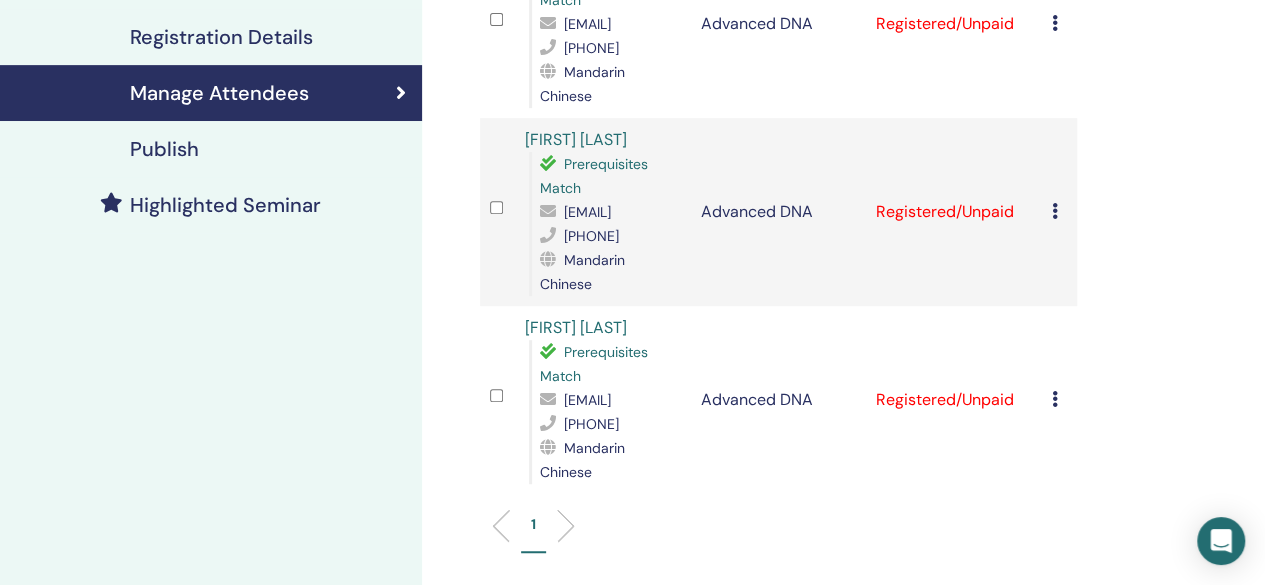 scroll, scrollTop: 300, scrollLeft: 0, axis: vertical 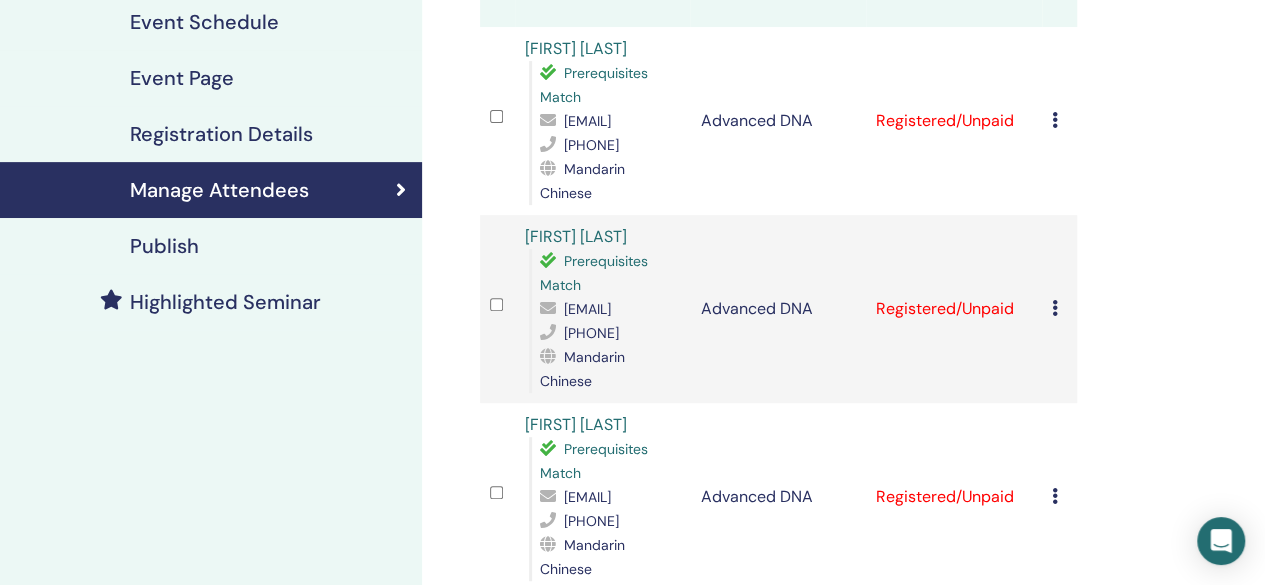 click on "Cancel Registration Do not auto-certify Mark as Paid Mark as Unpaid Mark as Absent Complete and Certify Download Certificate" at bounding box center (1059, 121) 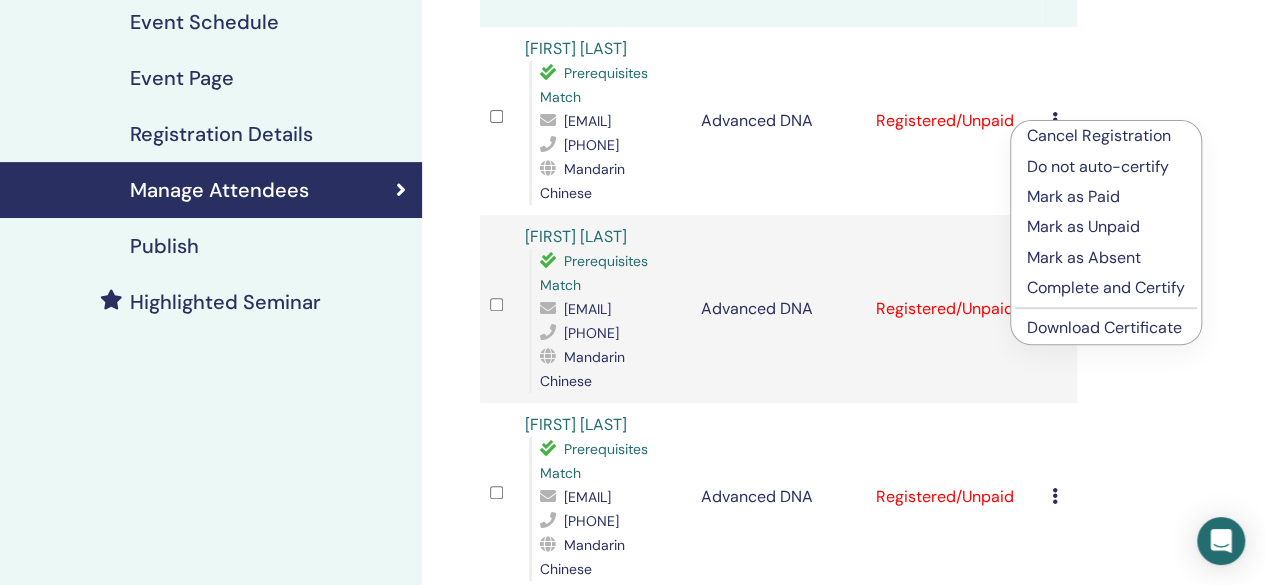 click on "Cancel Registration" at bounding box center (1106, 136) 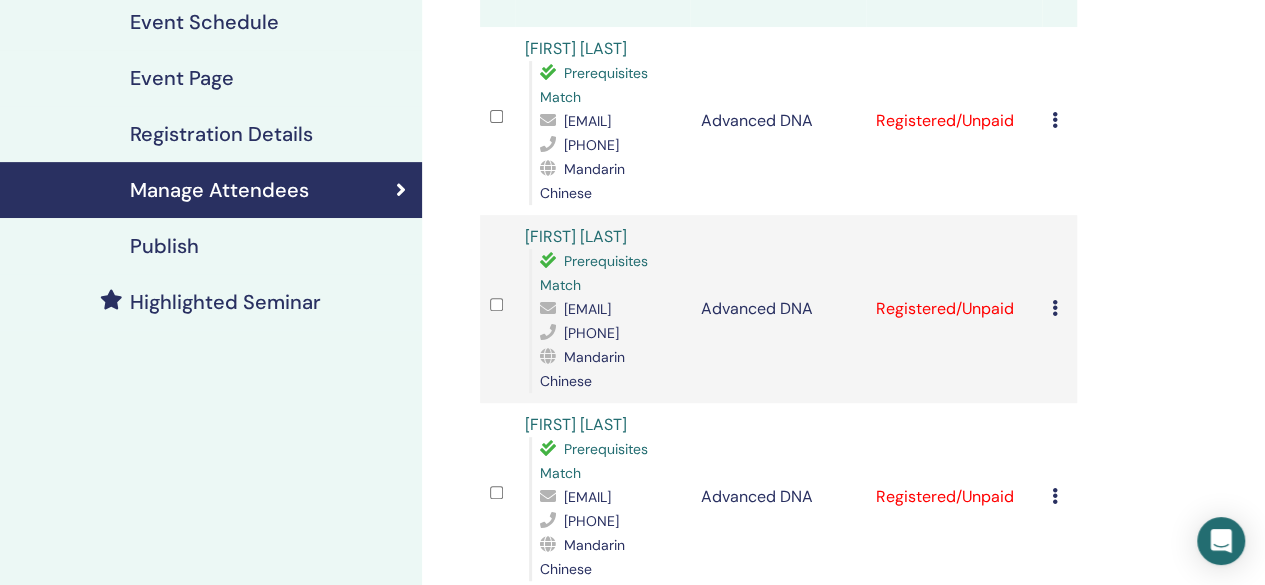 click at bounding box center (1055, 120) 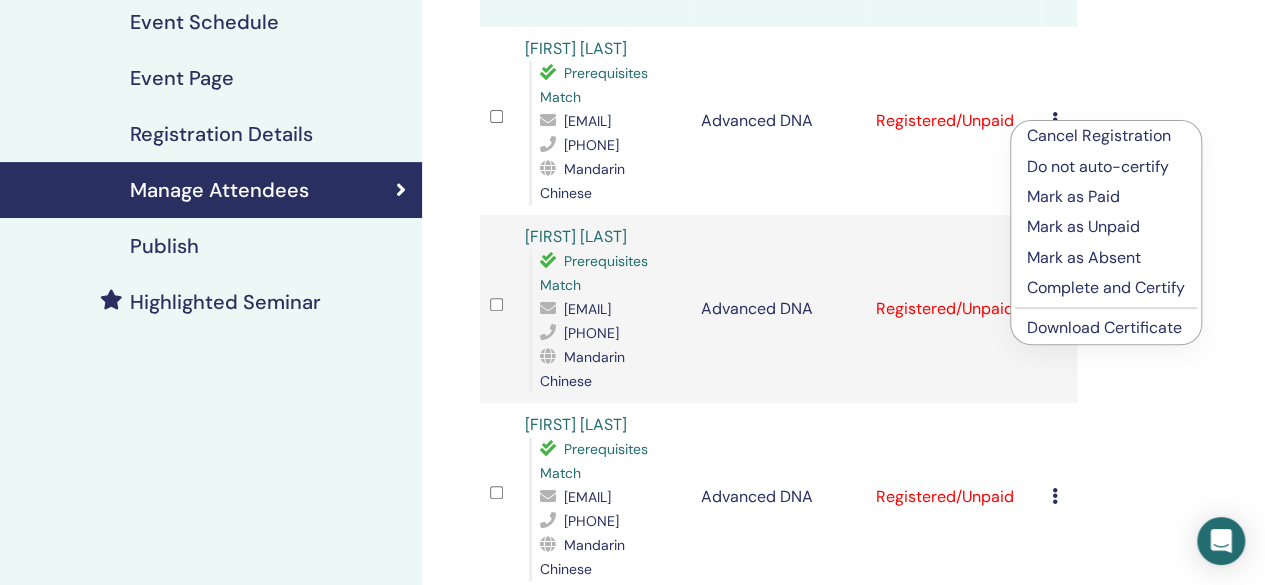 click on "Mark as Paid" at bounding box center (1106, 197) 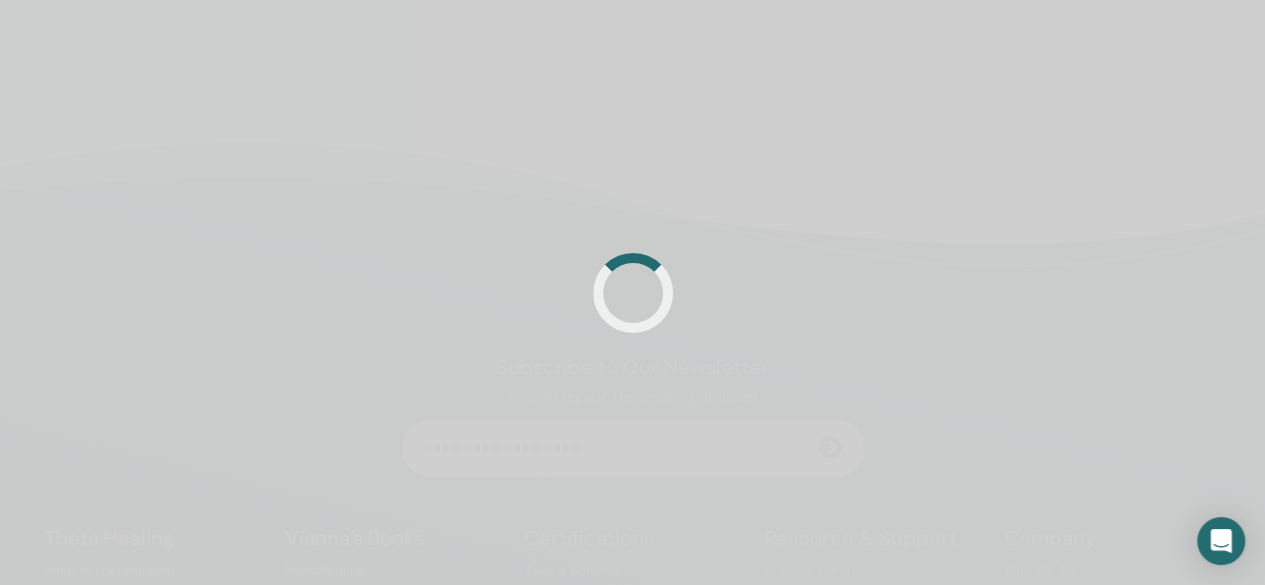 scroll, scrollTop: 300, scrollLeft: 0, axis: vertical 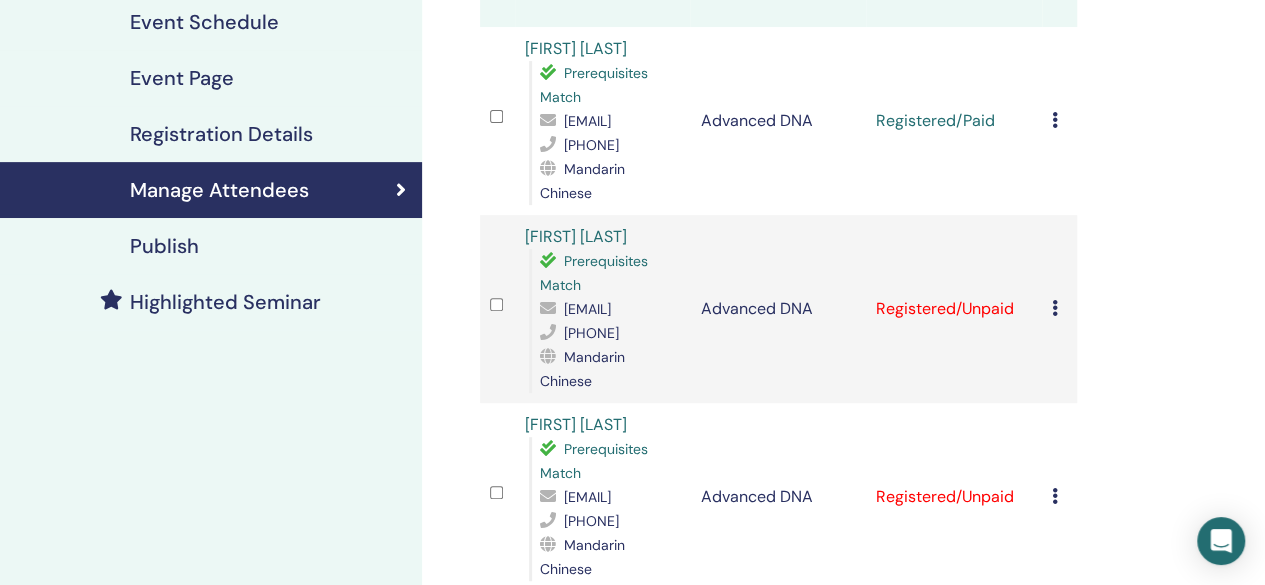 click on "Cancel Registration Do not auto-certify Mark as Paid Mark as Unpaid Mark as Absent Complete and Certify Download Certificate" at bounding box center [1059, 309] 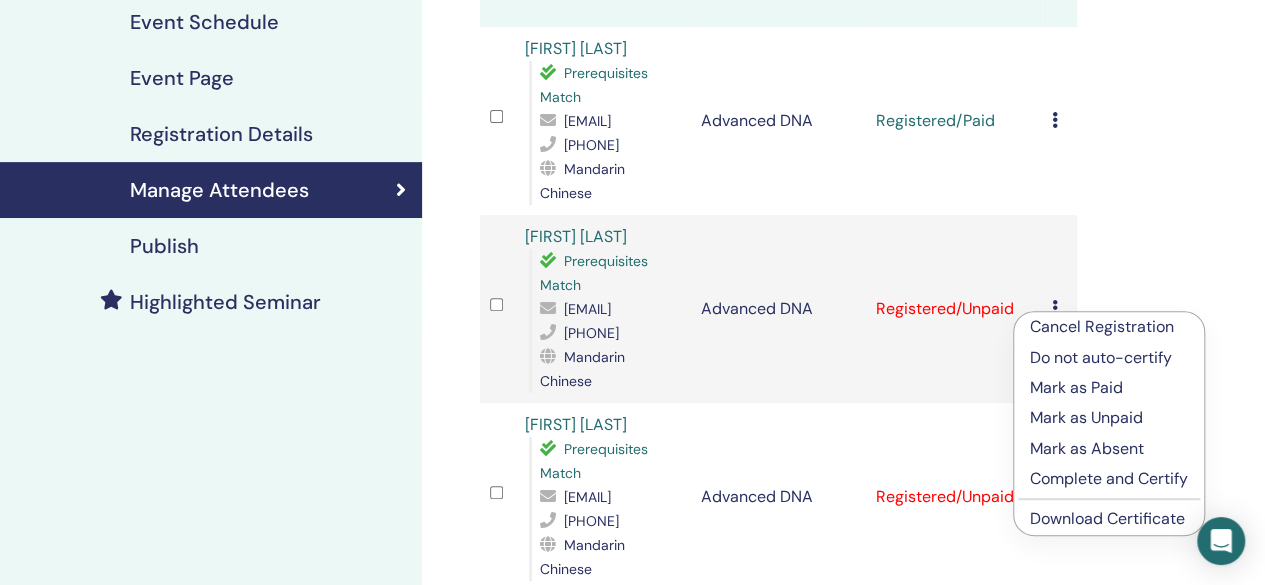 click on "Mark as Paid" at bounding box center (1109, 388) 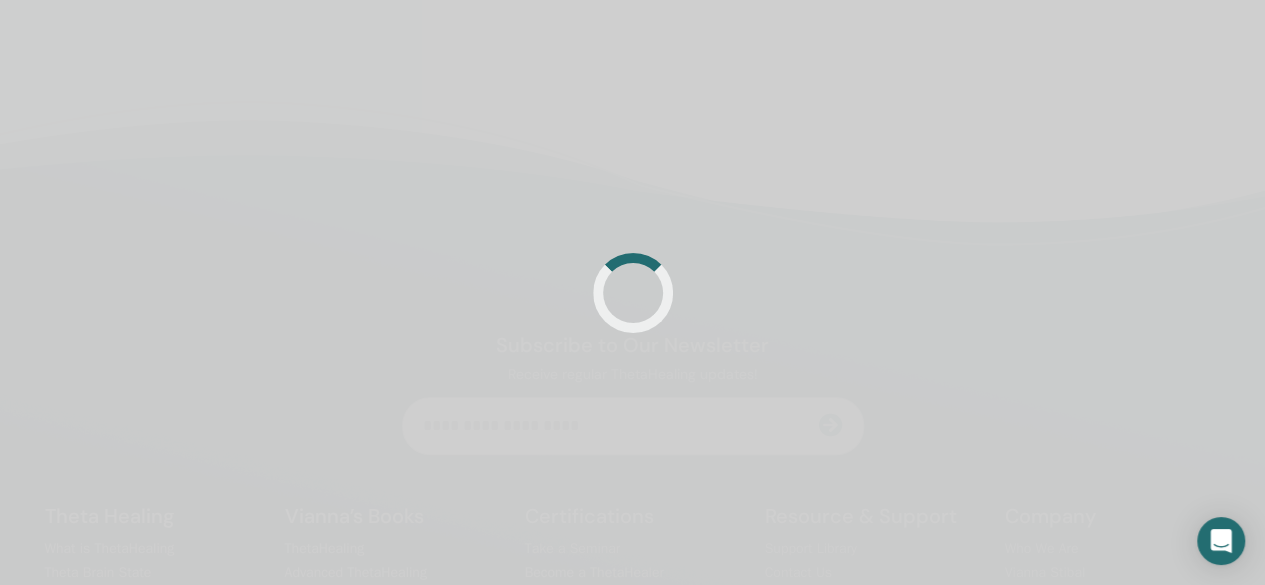 scroll, scrollTop: 300, scrollLeft: 0, axis: vertical 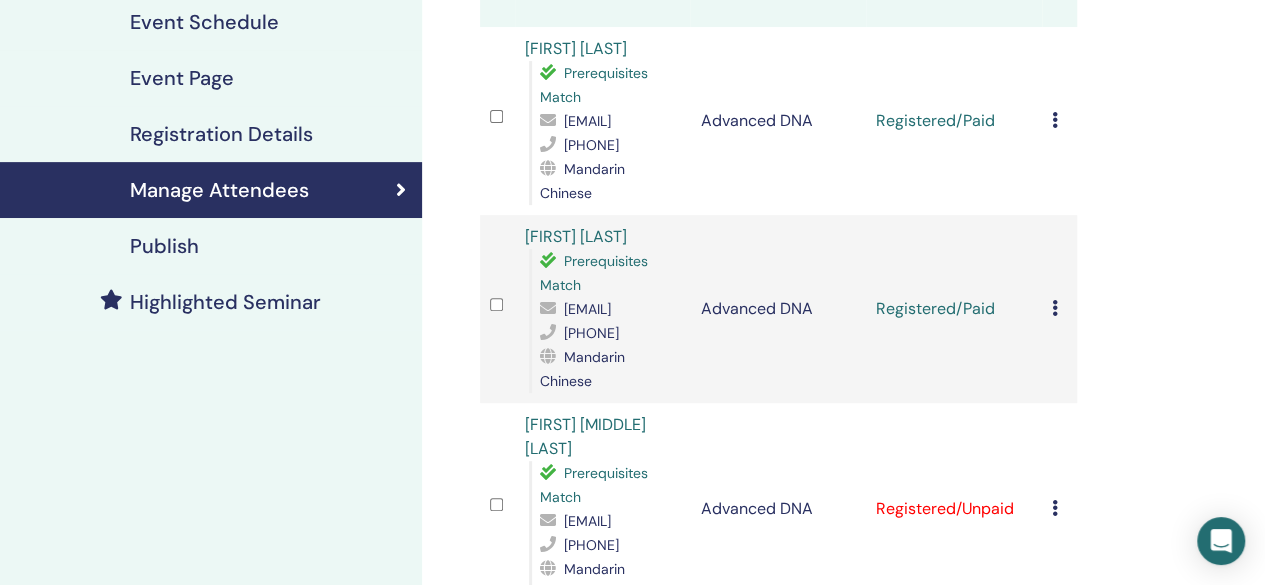 click at bounding box center (1055, 508) 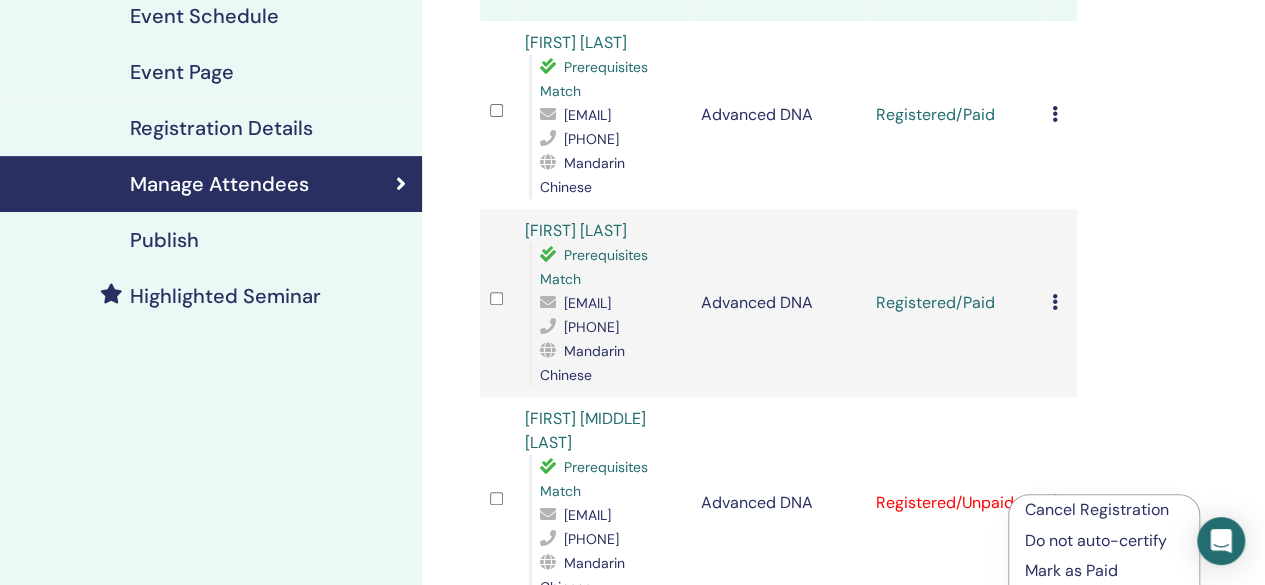 scroll, scrollTop: 400, scrollLeft: 0, axis: vertical 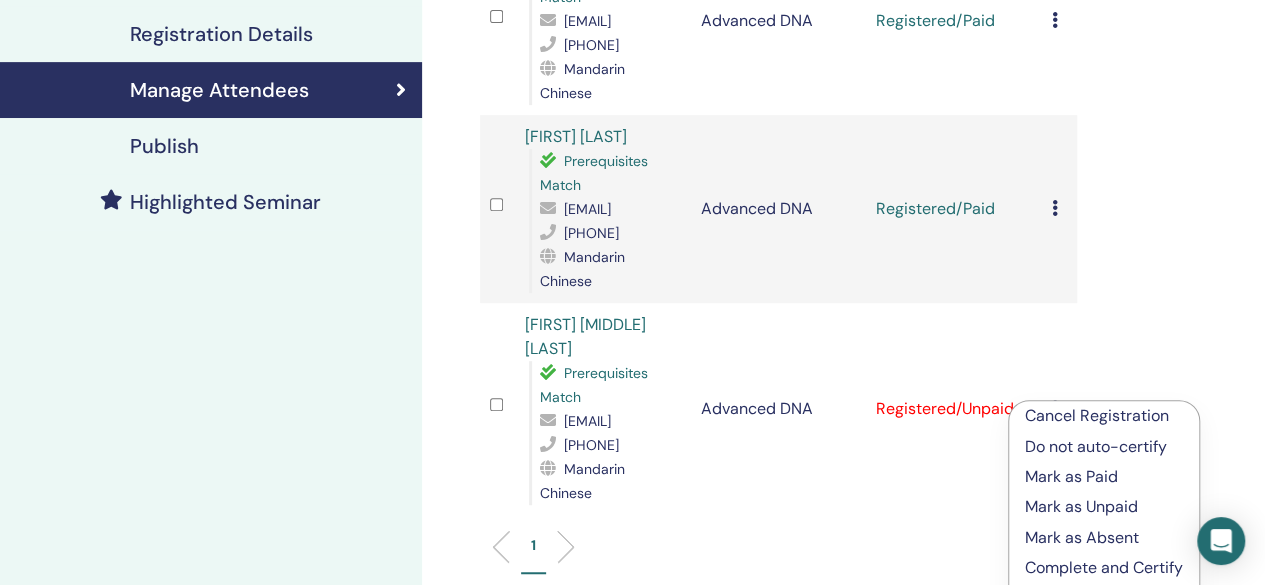 click on "Mark as Paid" at bounding box center (1104, 477) 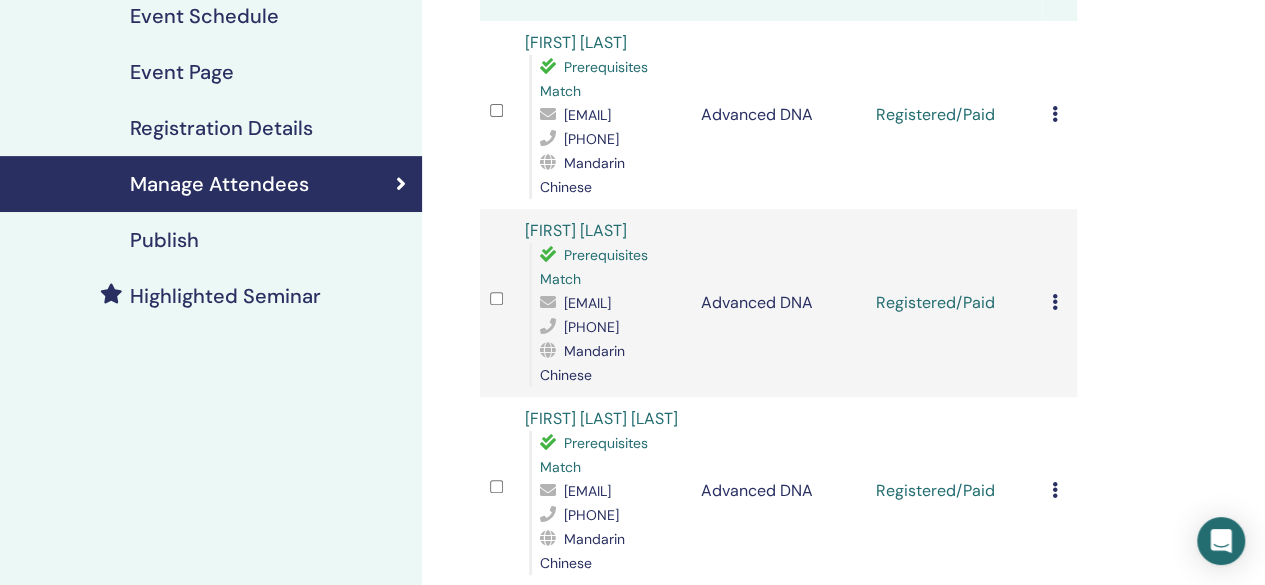 scroll, scrollTop: 200, scrollLeft: 0, axis: vertical 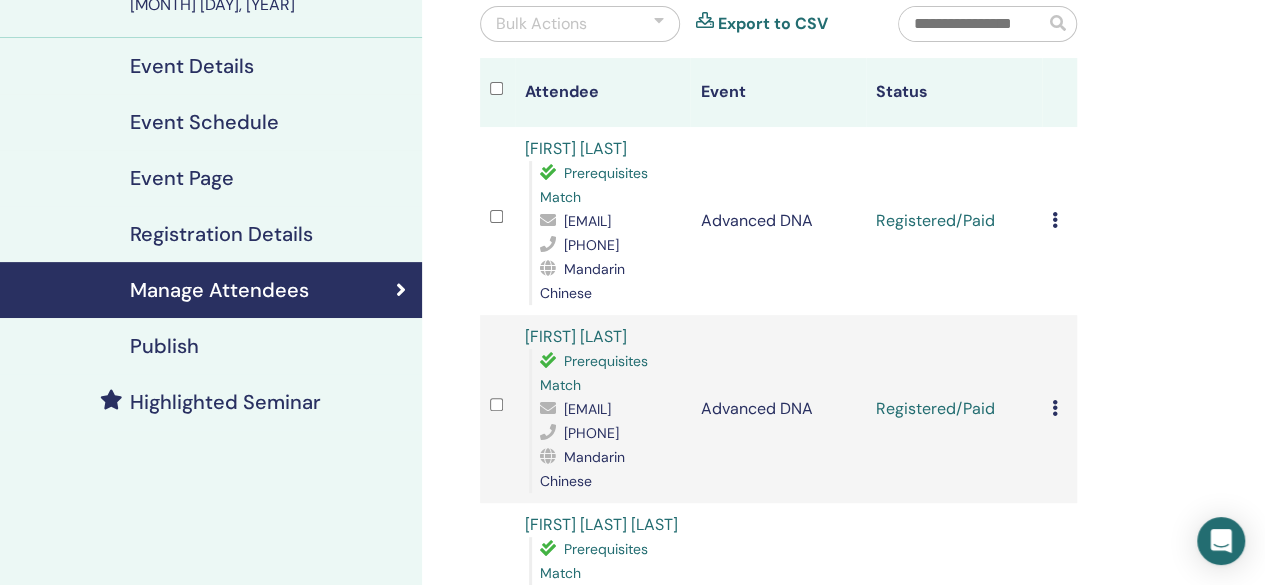click at bounding box center [1055, 220] 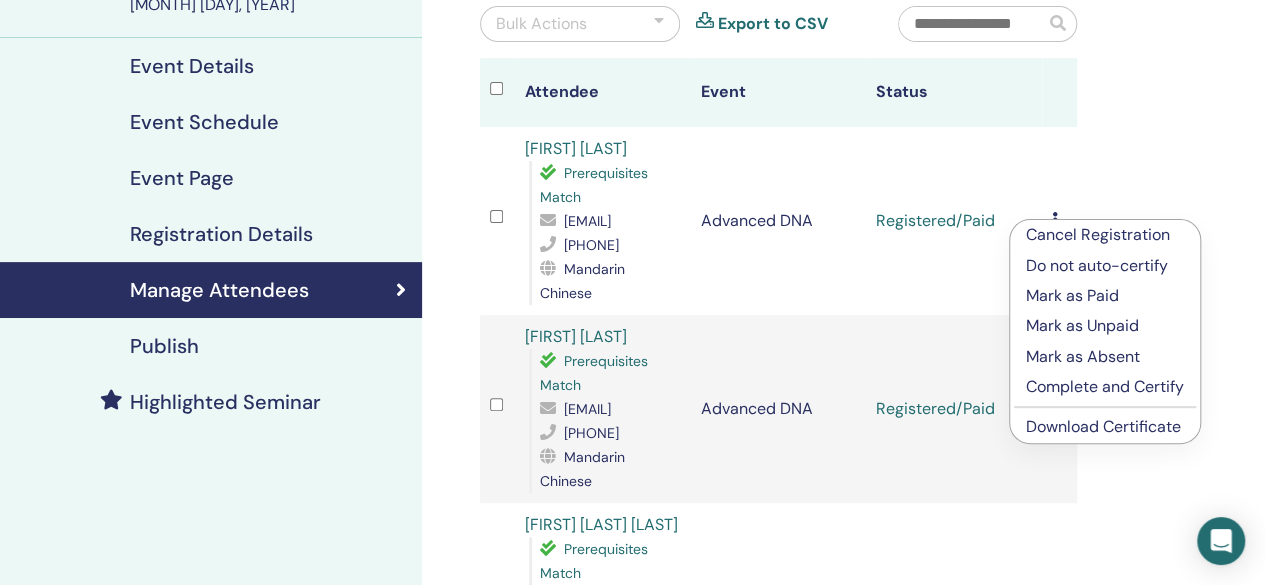 click on "Download Certificate" at bounding box center (1103, 426) 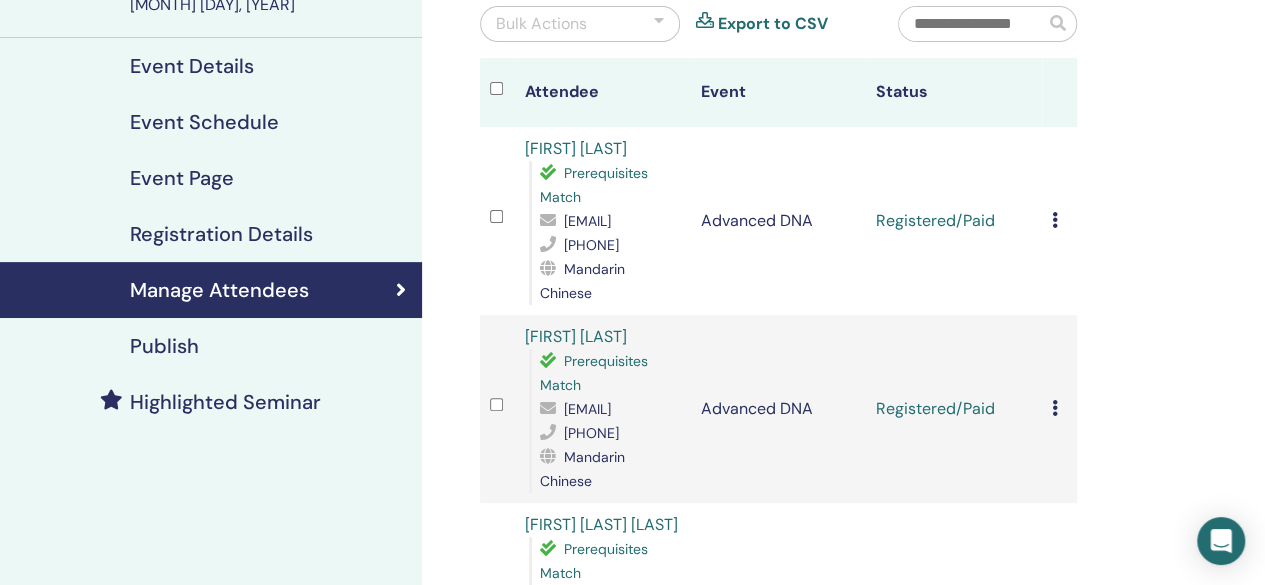 click at bounding box center (1055, 408) 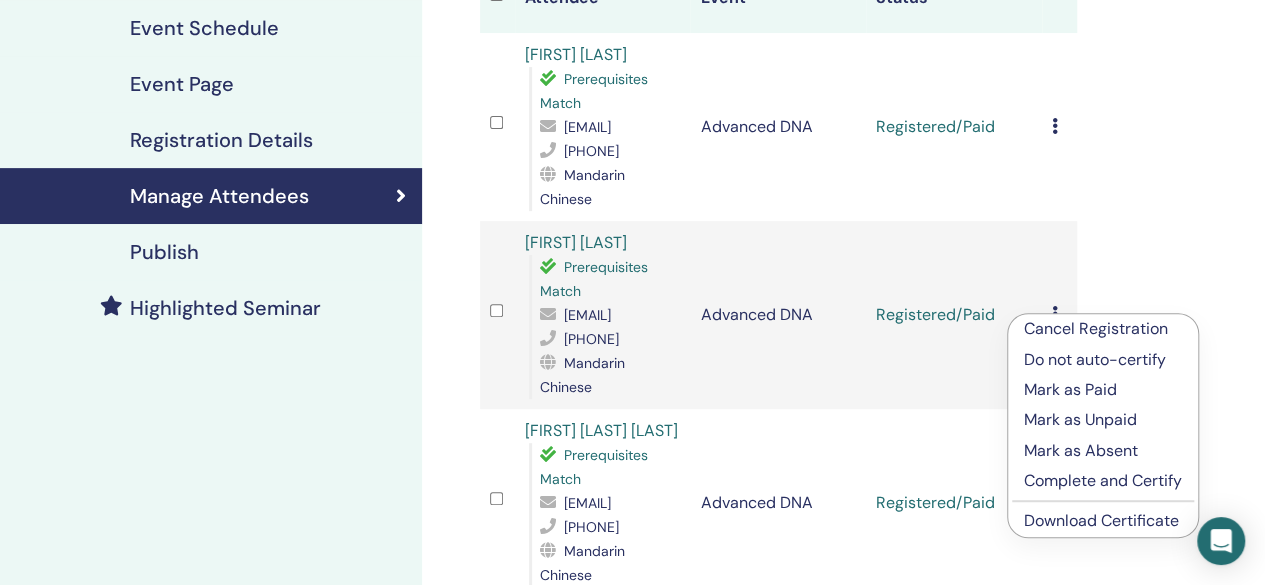 scroll, scrollTop: 500, scrollLeft: 0, axis: vertical 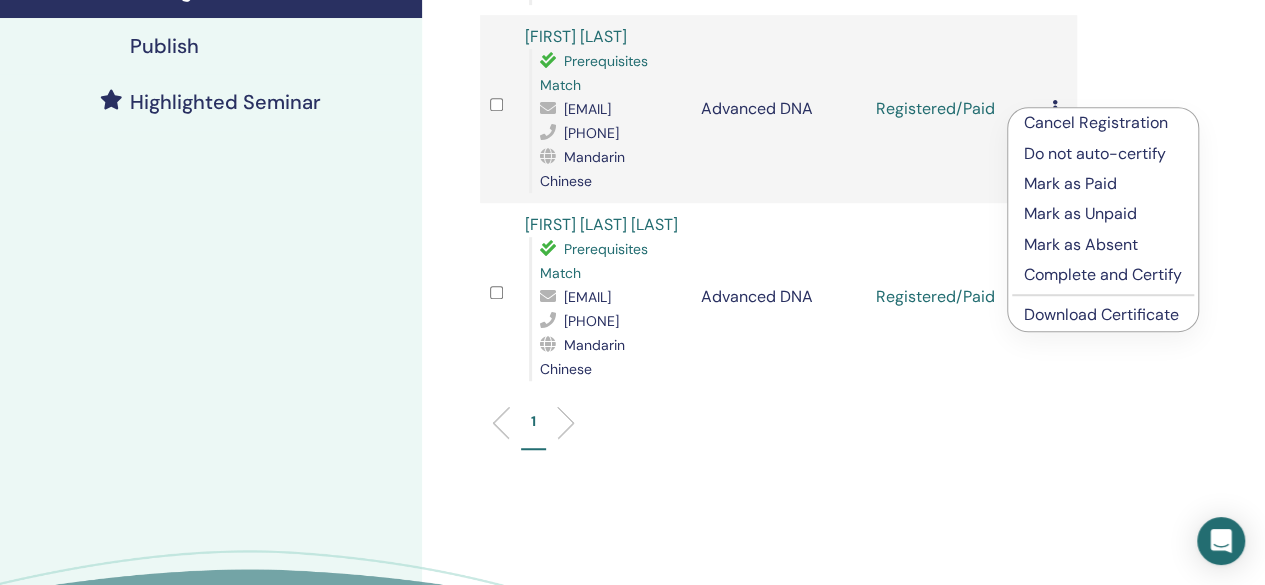 click on "Download Certificate" at bounding box center (1101, 314) 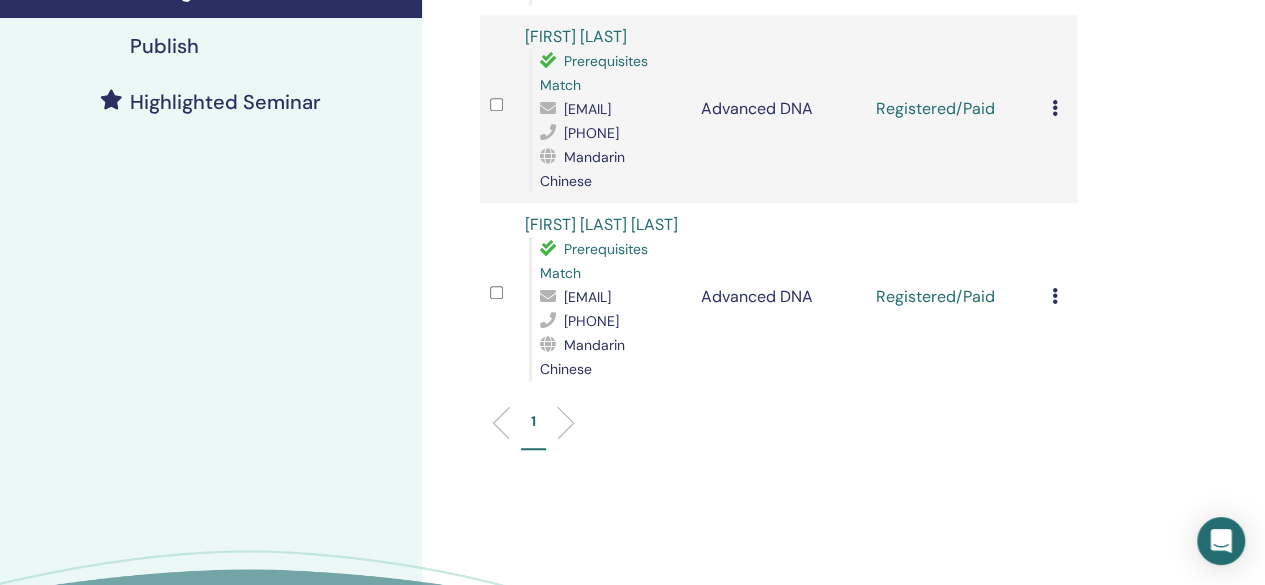 click on "Cancel Registration Do not auto-certify Mark as Paid Mark as Unpaid Mark as Absent Complete and Certify Download Certificate" at bounding box center (1059, 297) 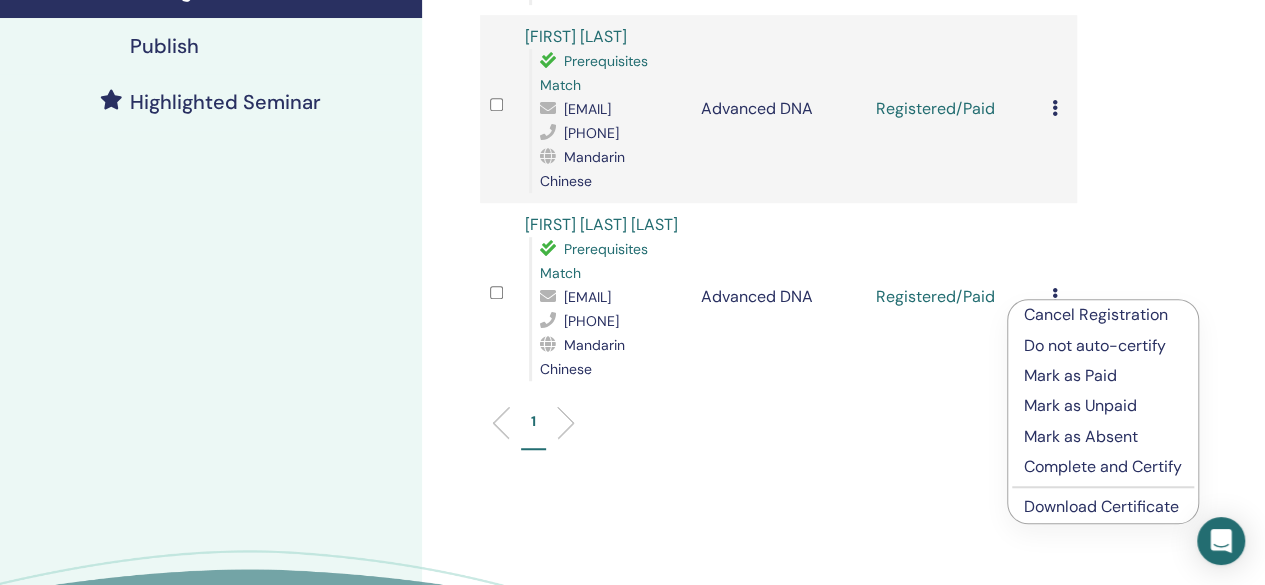 click on "Download Certificate" at bounding box center (1101, 506) 